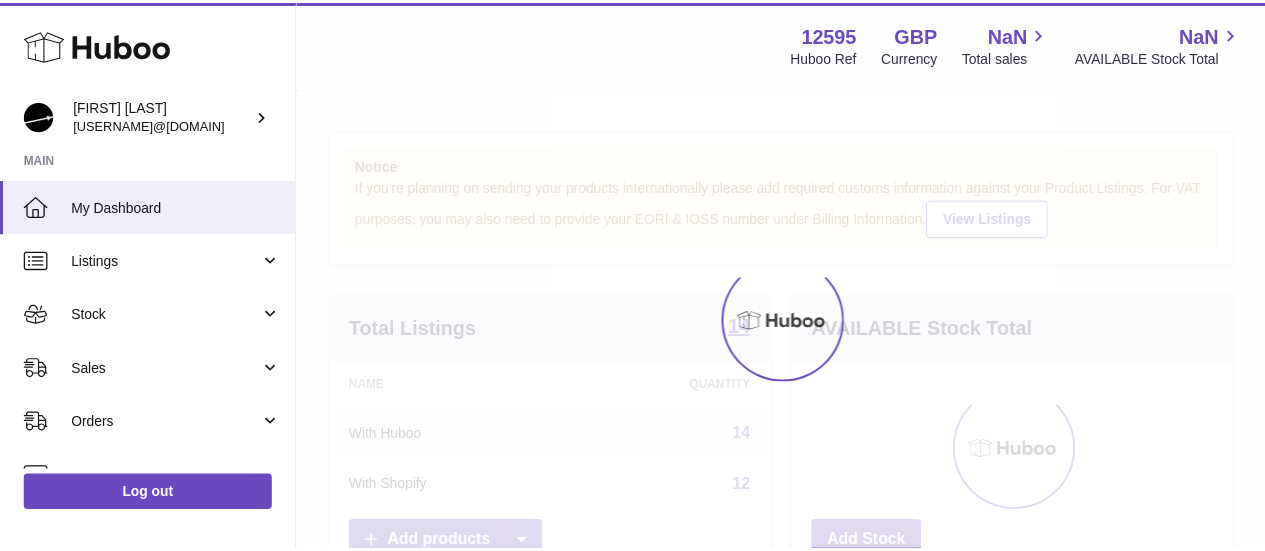 scroll, scrollTop: 0, scrollLeft: 0, axis: both 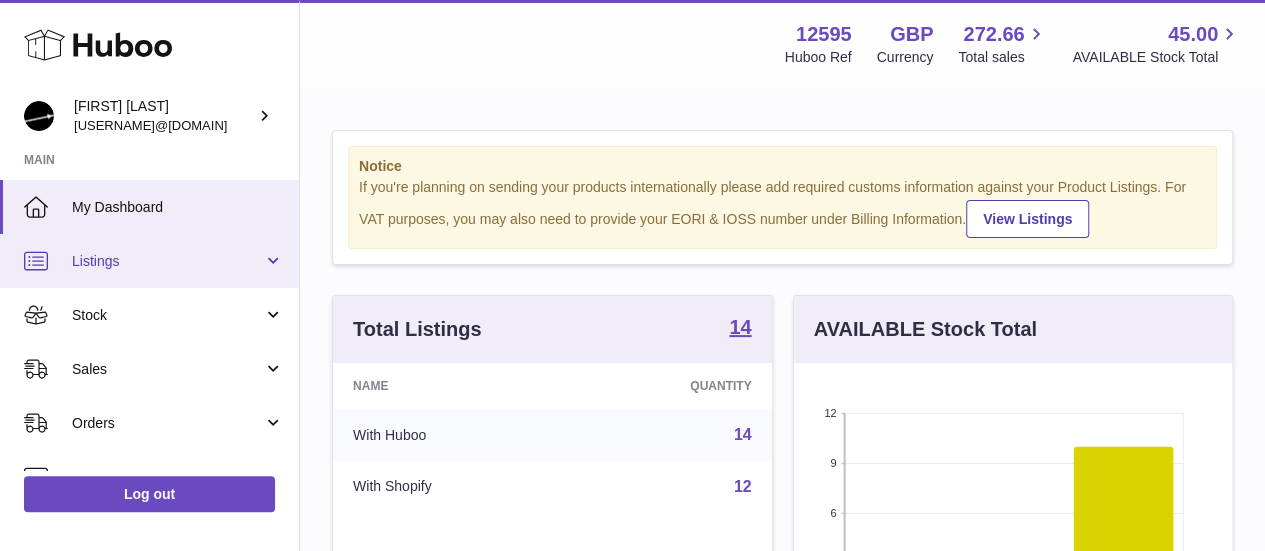 click on "Listings" at bounding box center (167, 261) 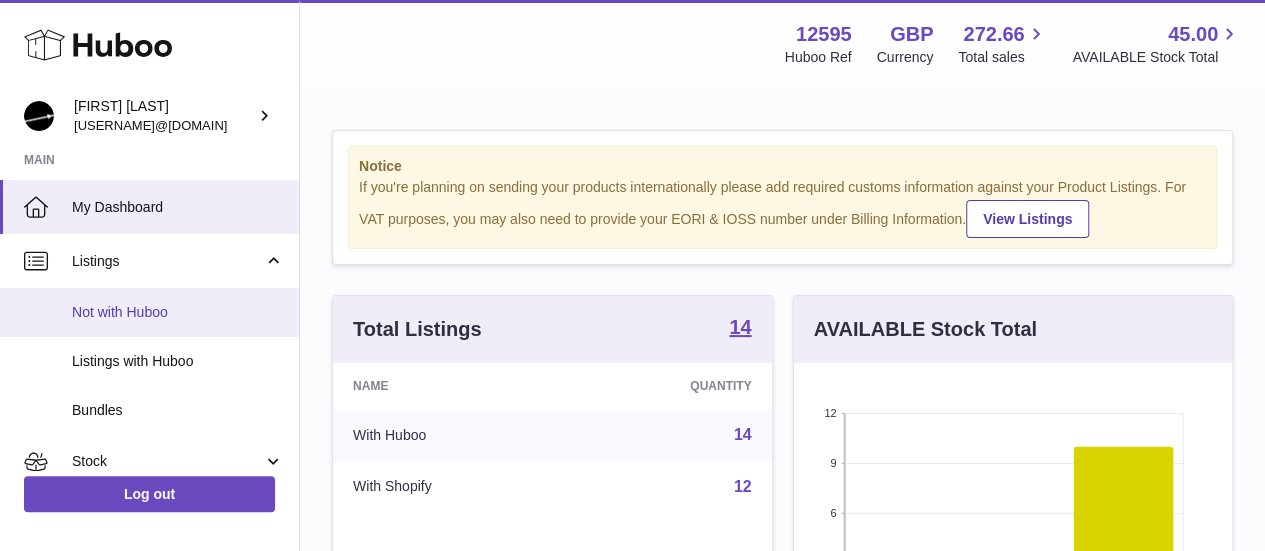 click on "Not with Huboo" at bounding box center (178, 312) 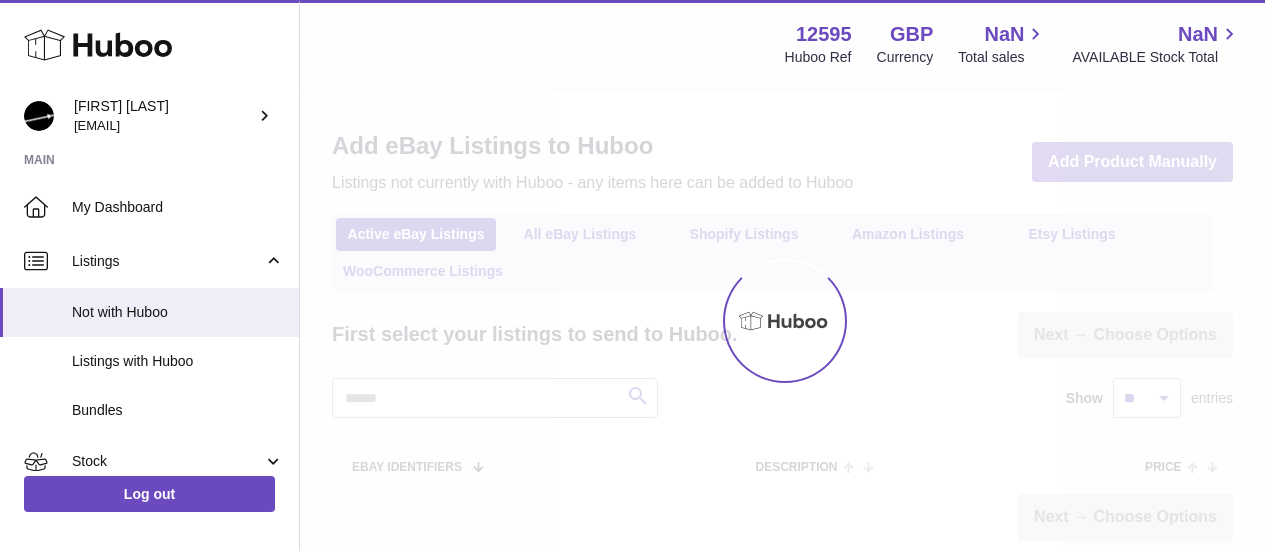 scroll, scrollTop: 0, scrollLeft: 0, axis: both 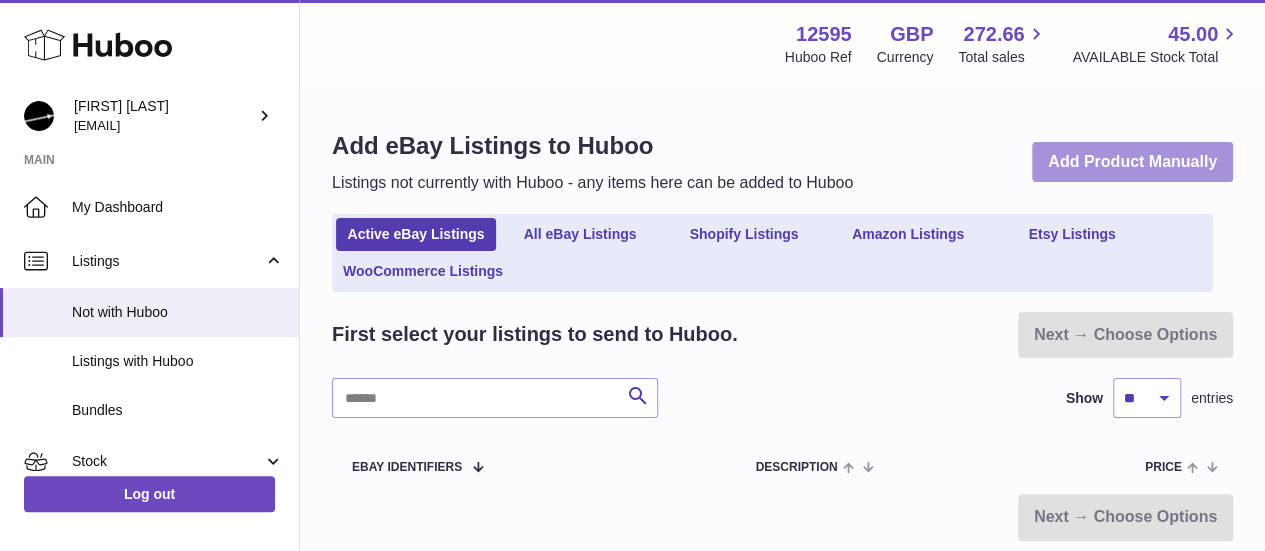 click on "Add Product Manually" at bounding box center [1132, 162] 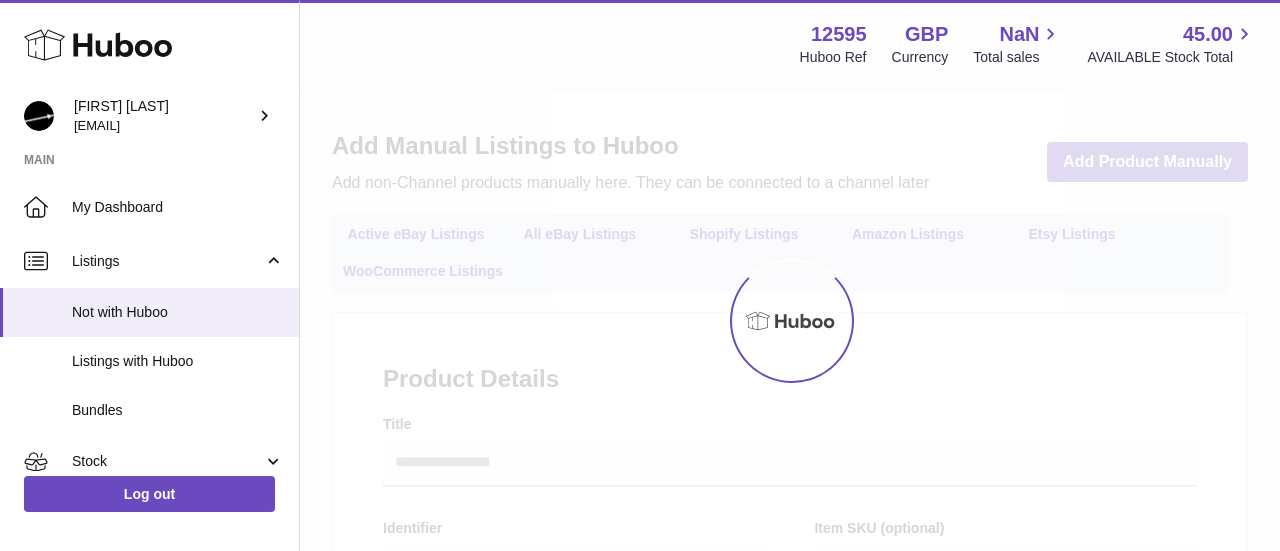 select 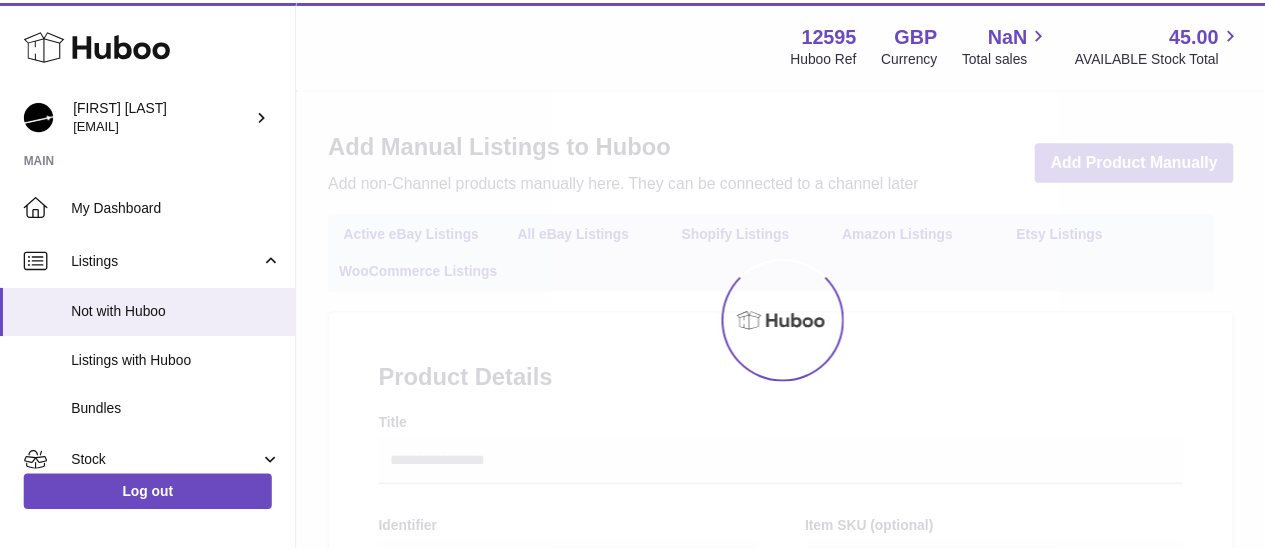 scroll, scrollTop: 0, scrollLeft: 0, axis: both 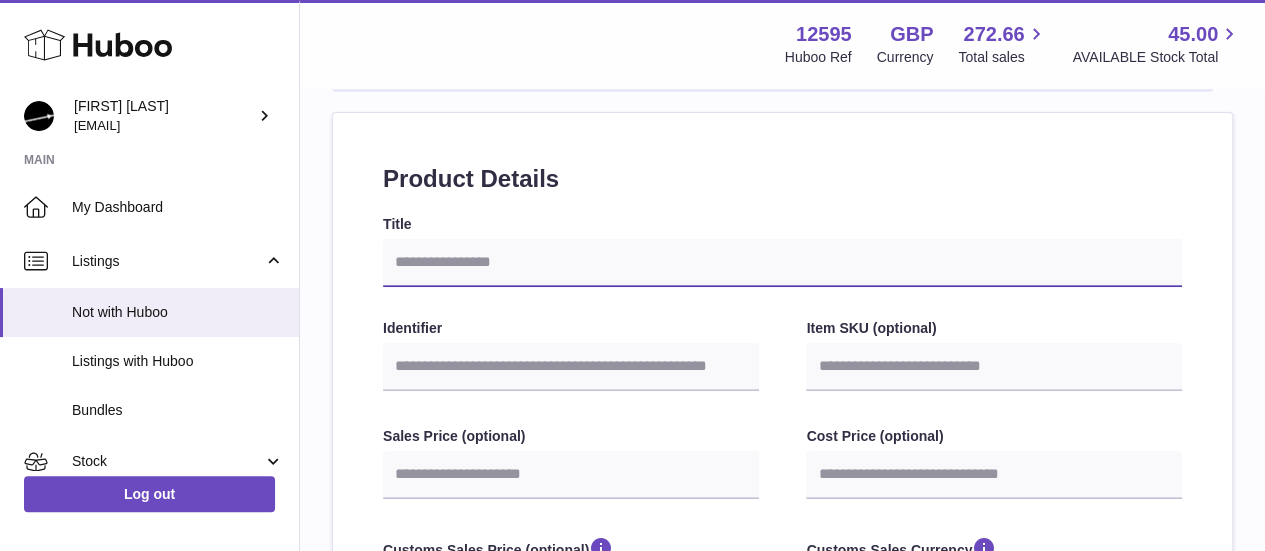 click on "Title" at bounding box center [782, 263] 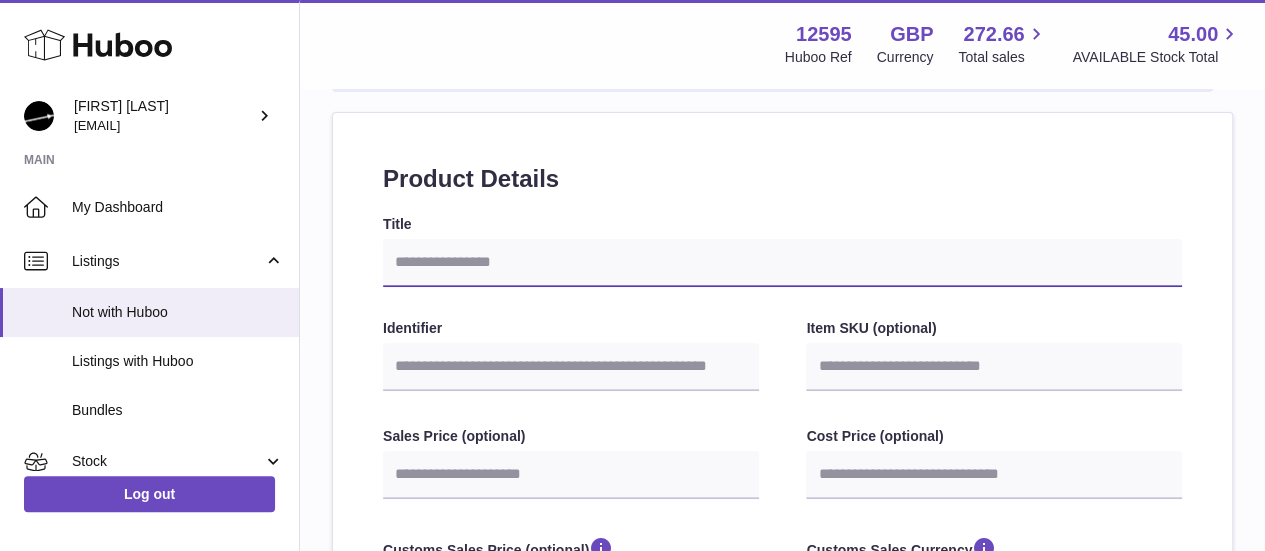 type on "*" 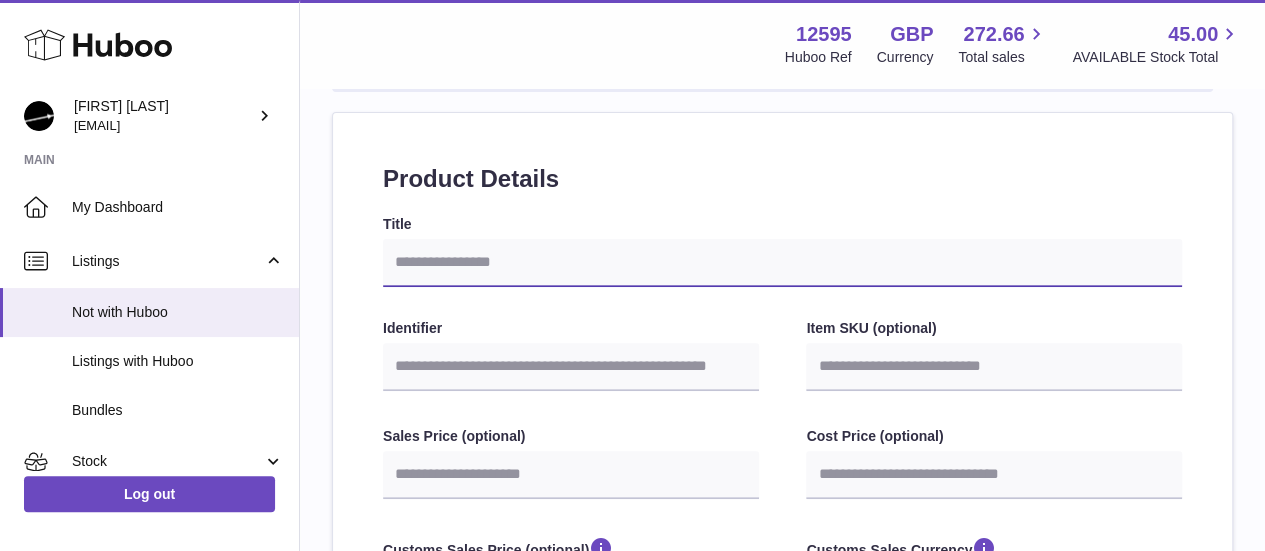 select 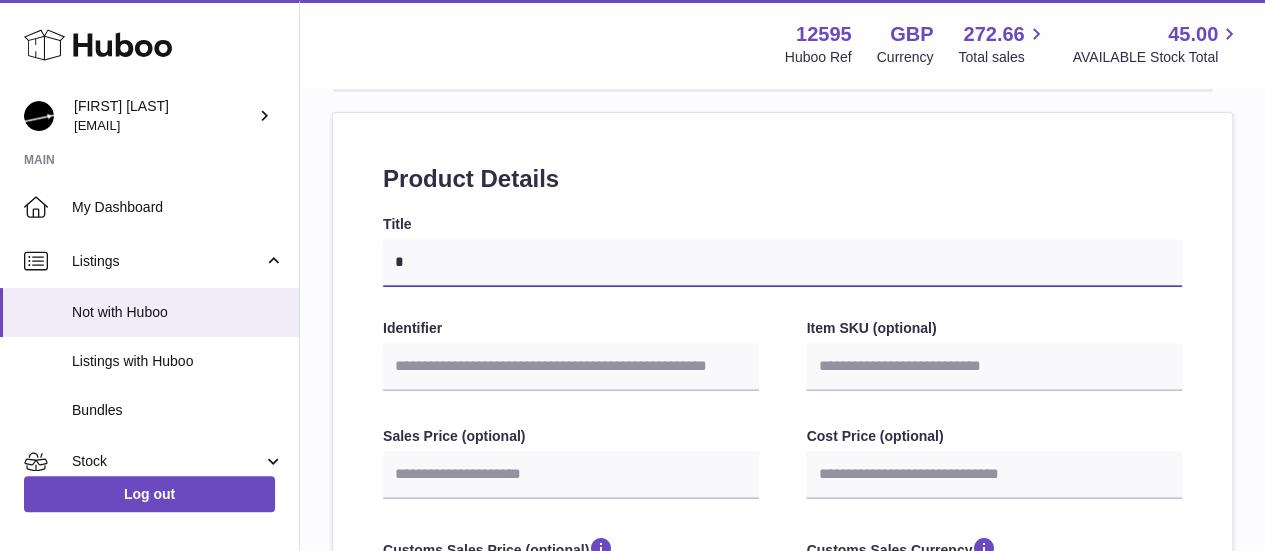 type on "**" 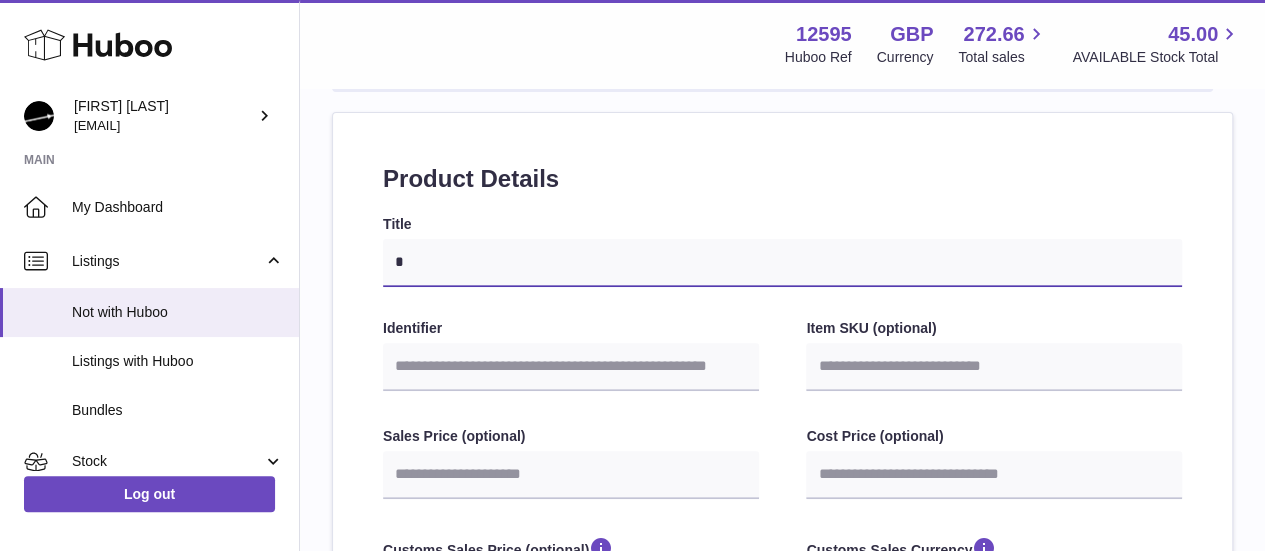 select 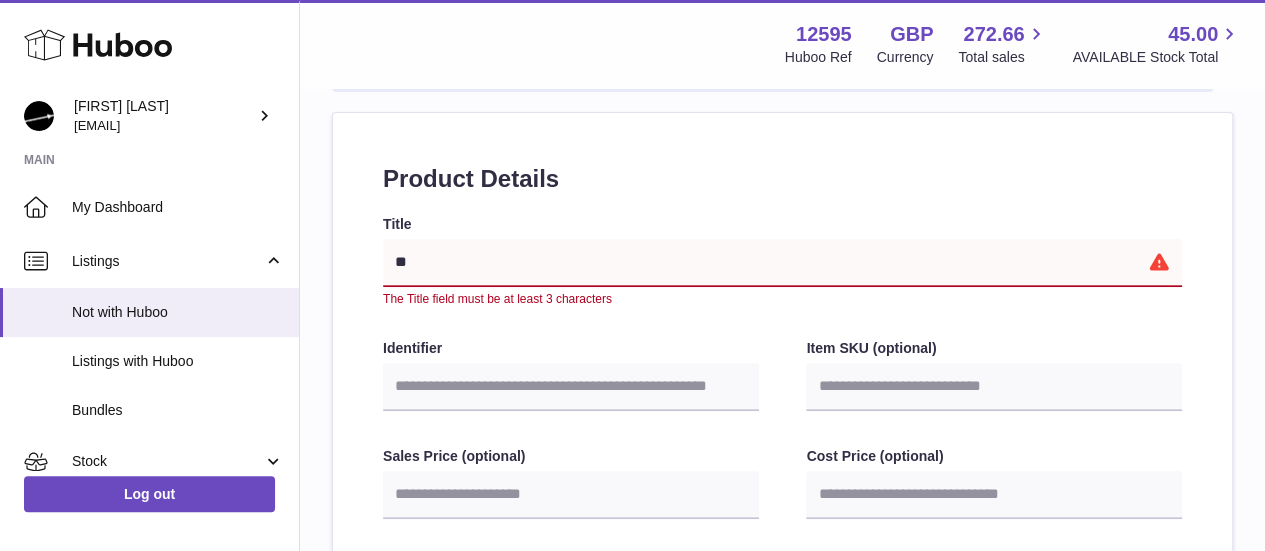 type on "***" 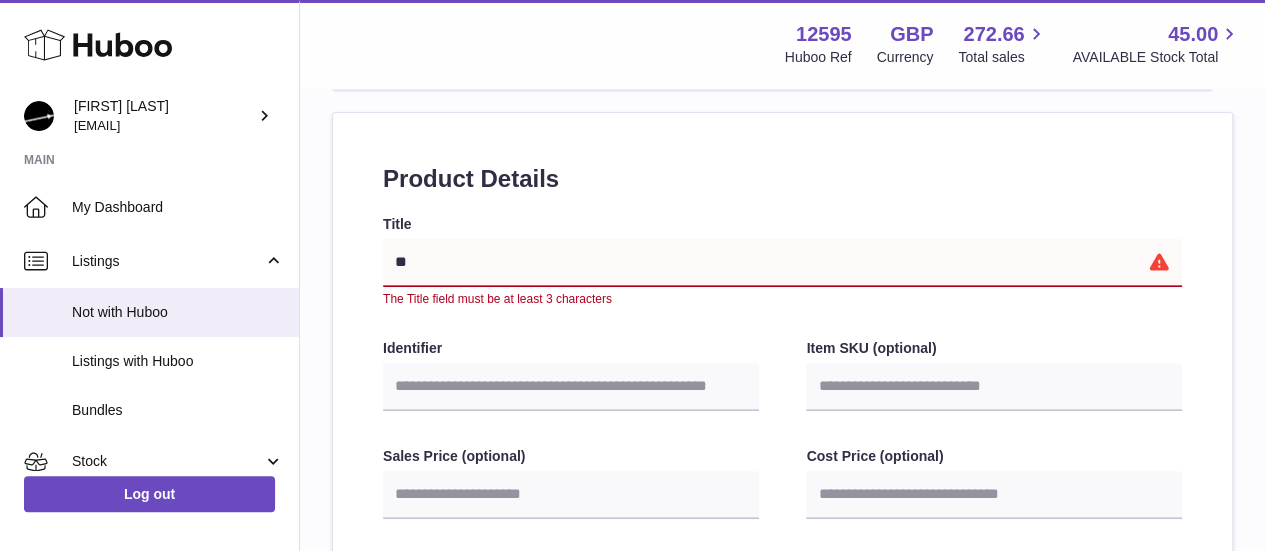 select 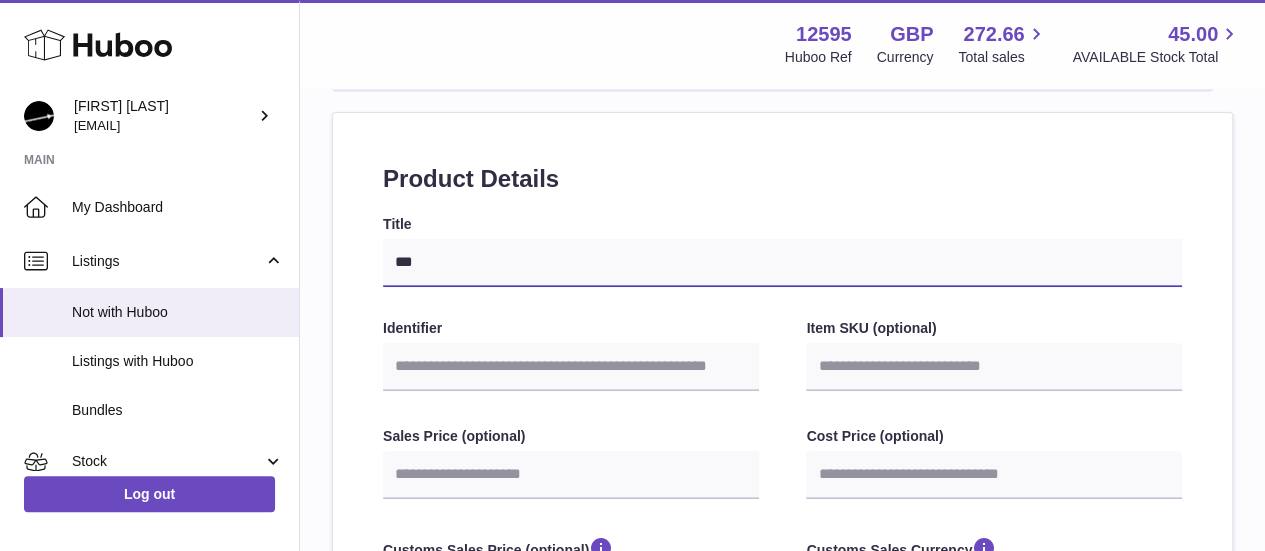 type on "****" 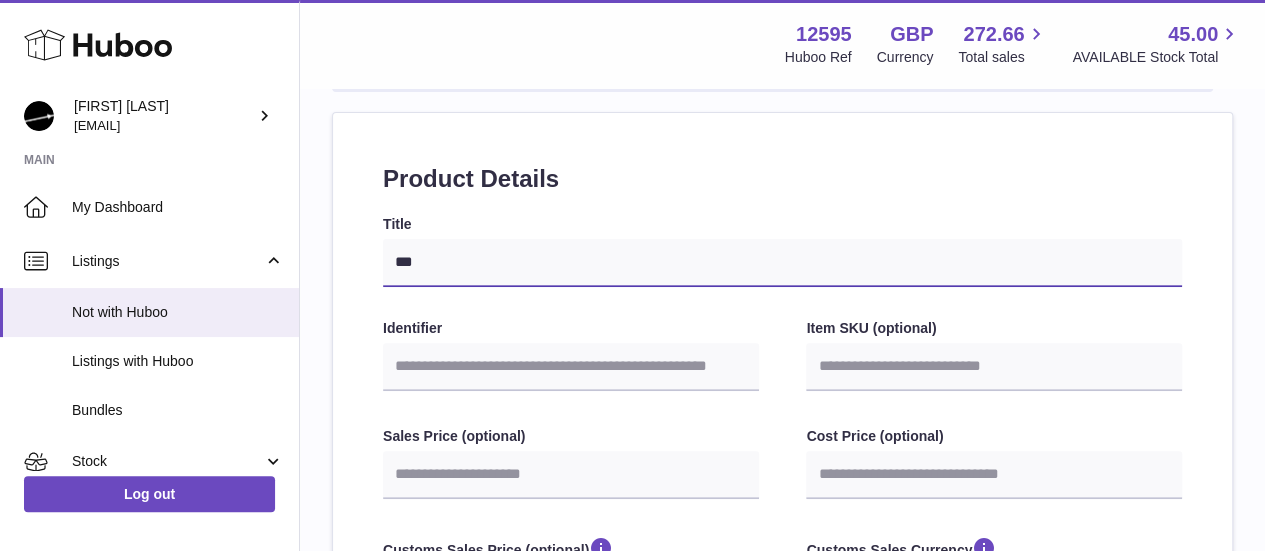 select 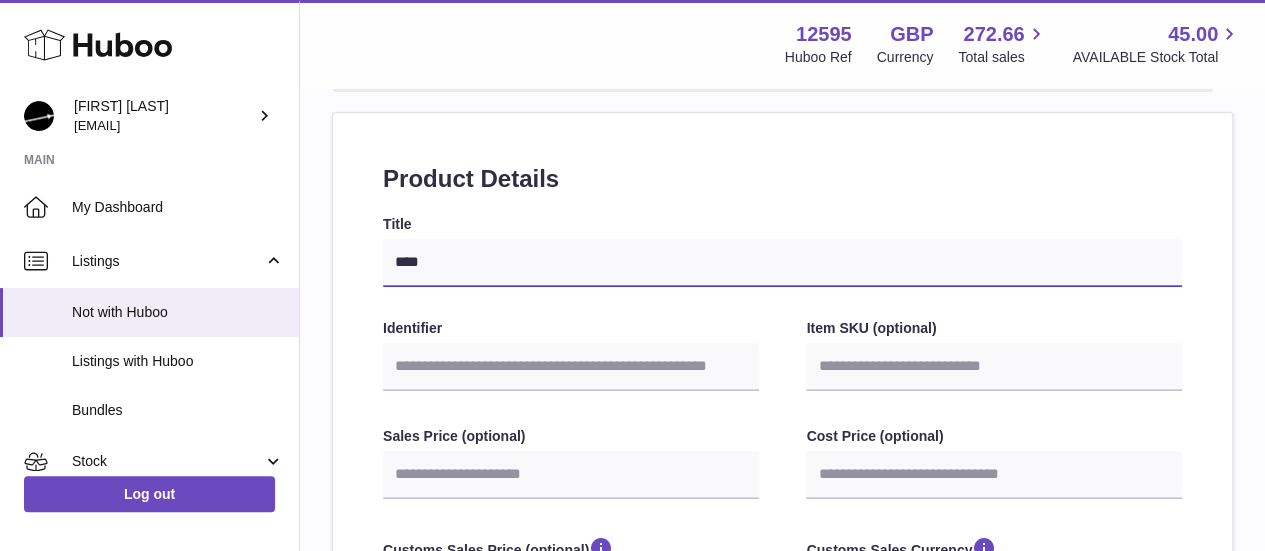 type on "*****" 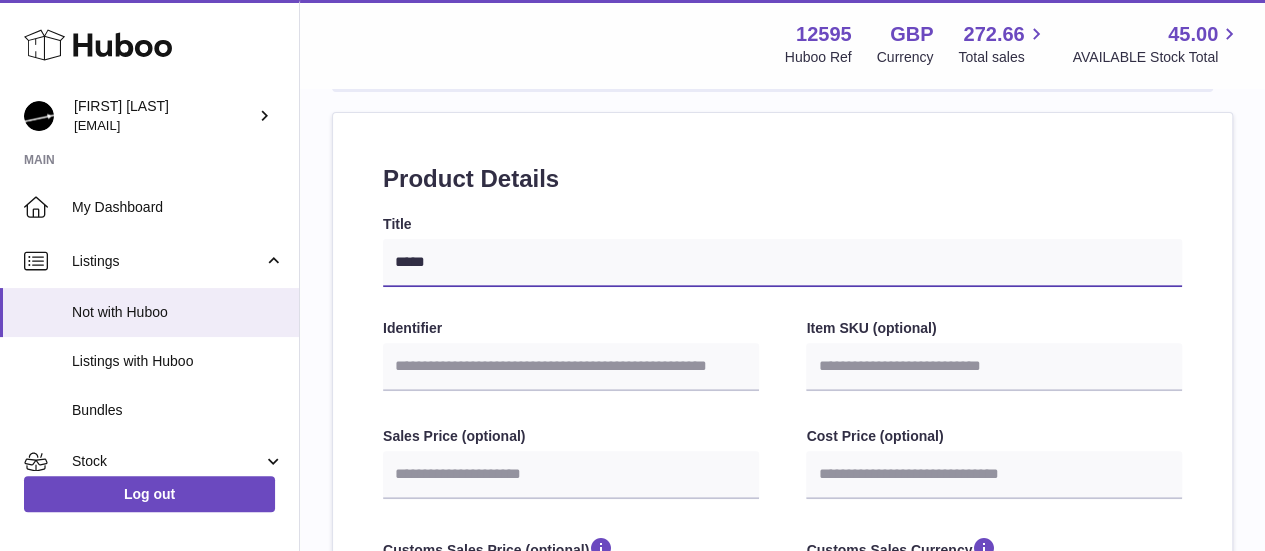 type on "******" 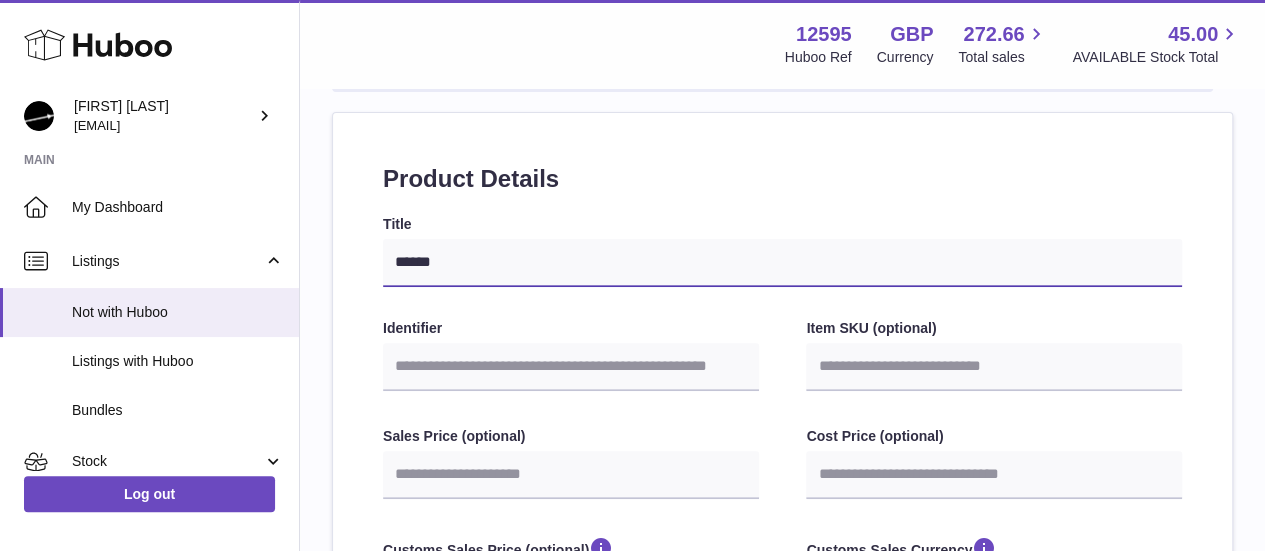 type on "*******" 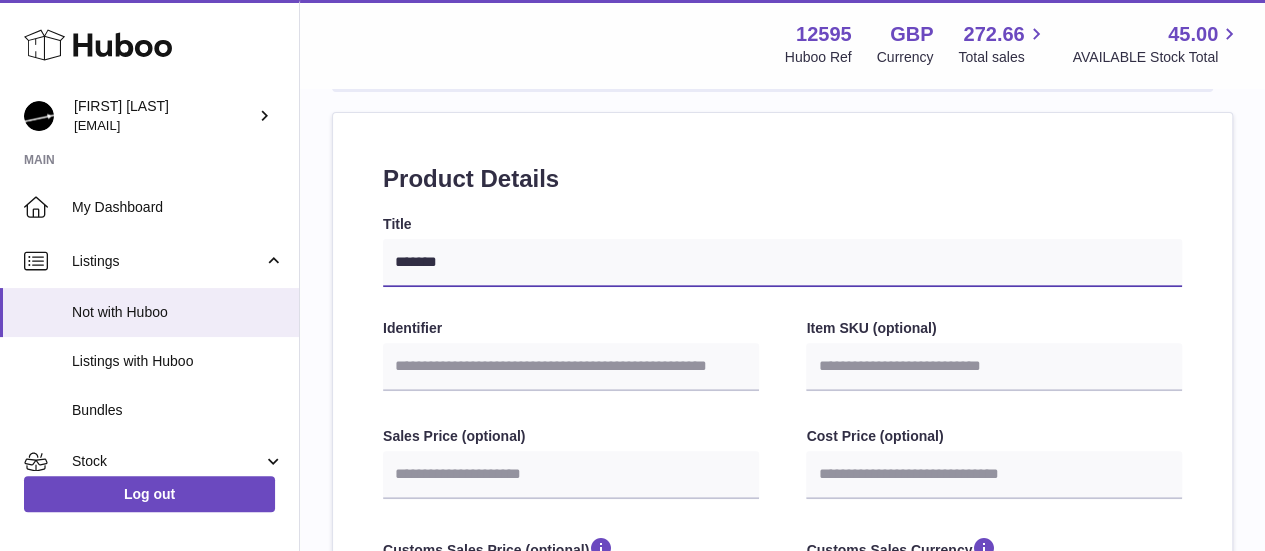 type on "********" 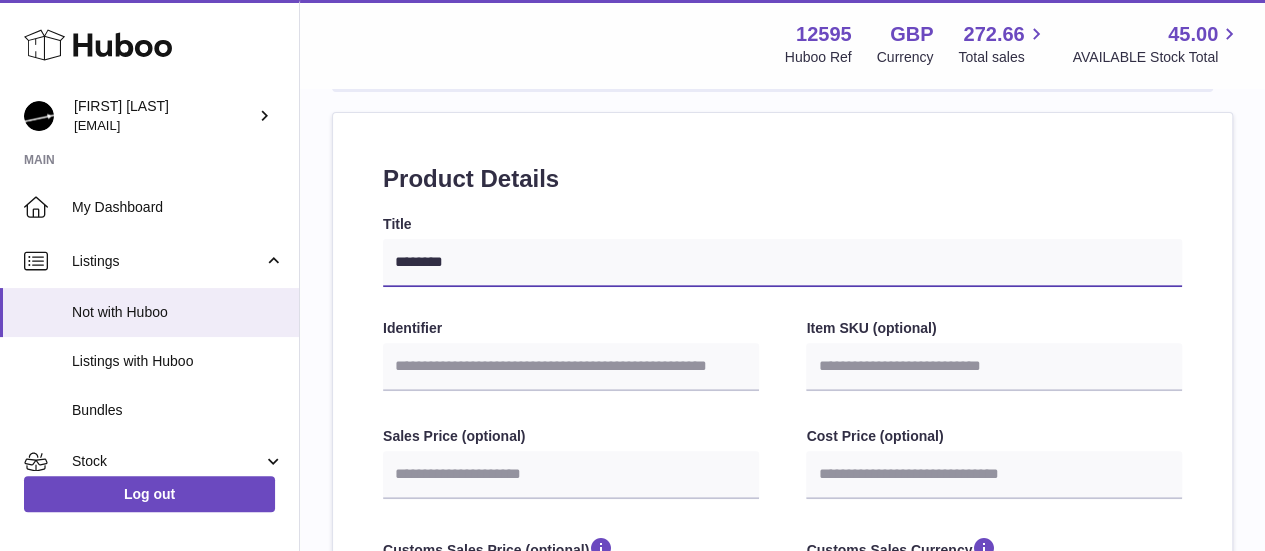 select 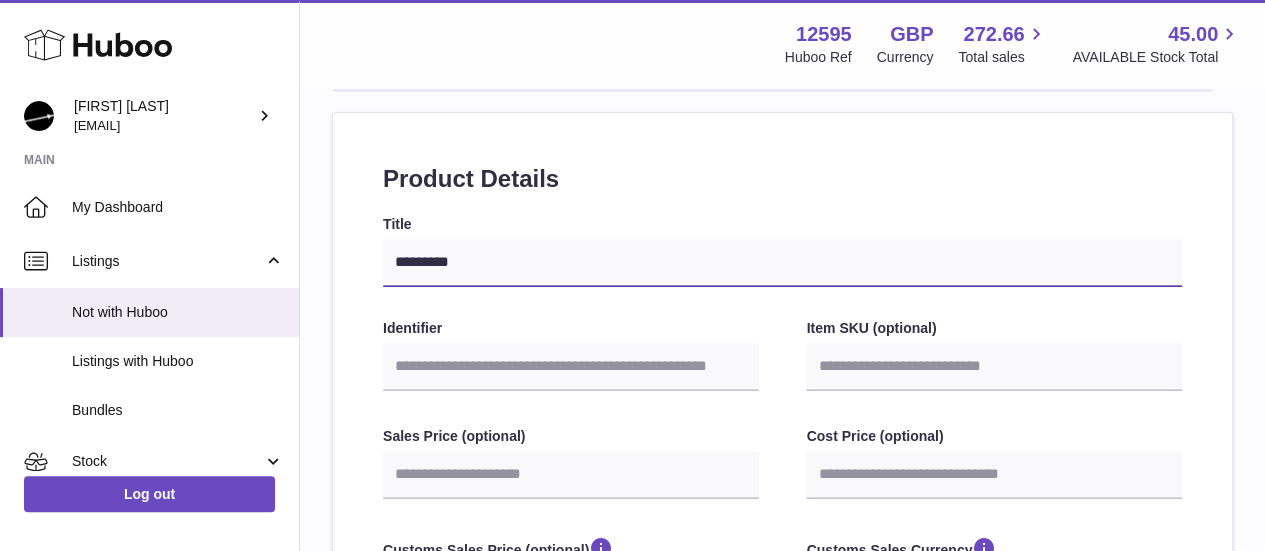 select 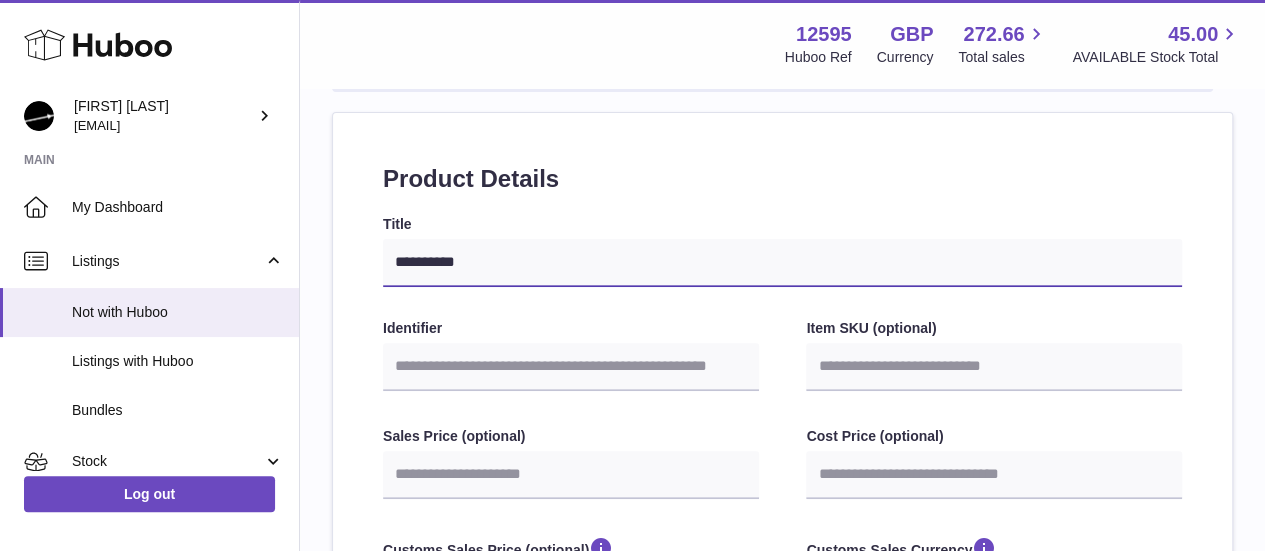 type on "**********" 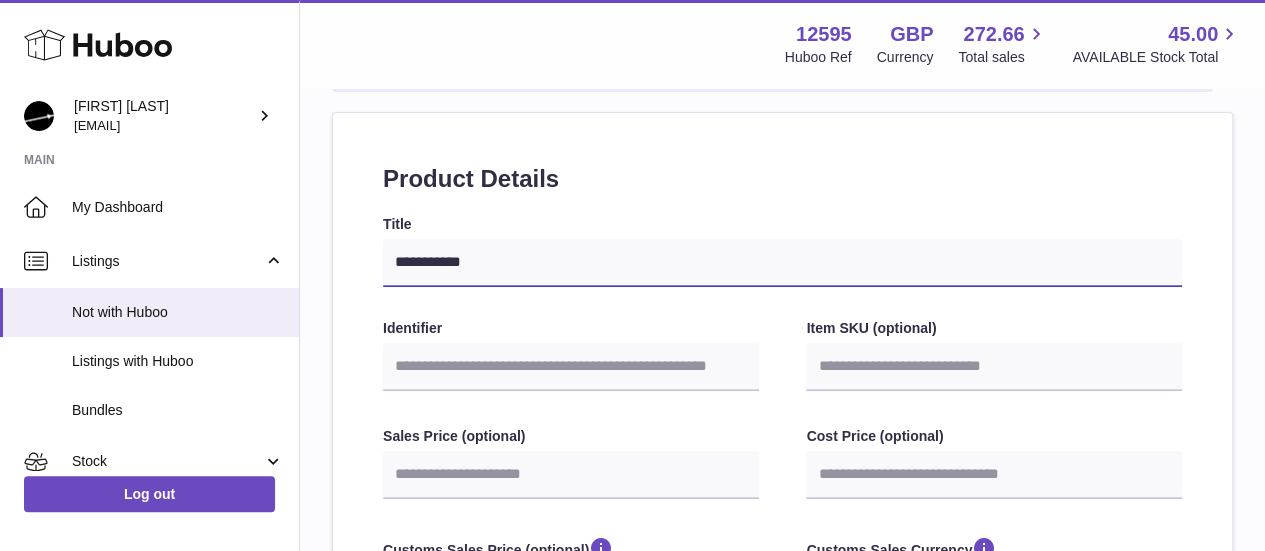 type on "**********" 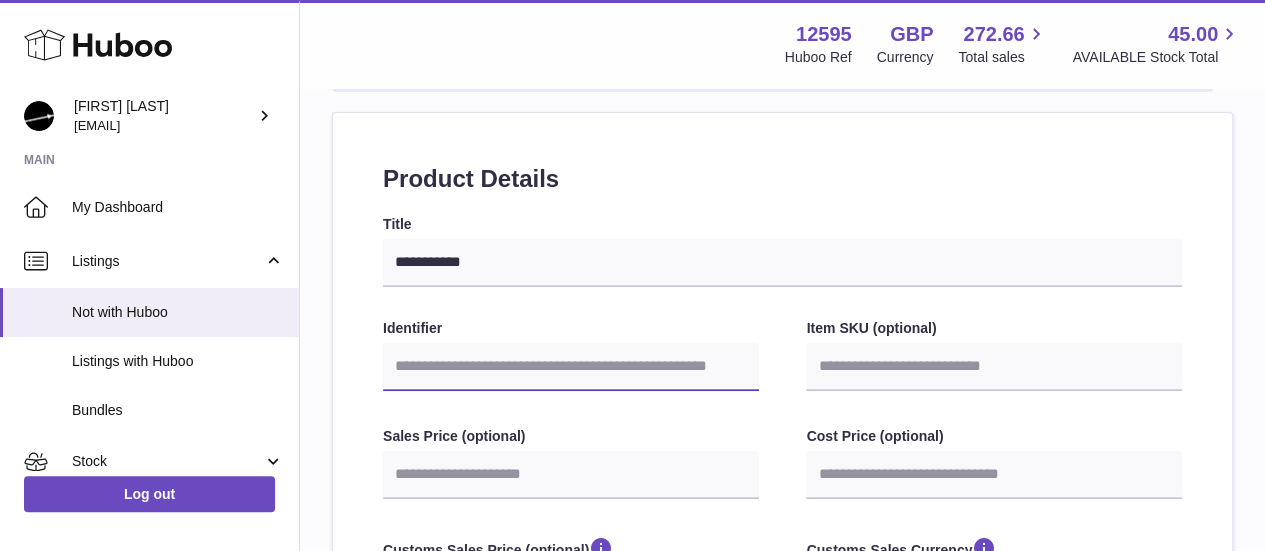 type on "*" 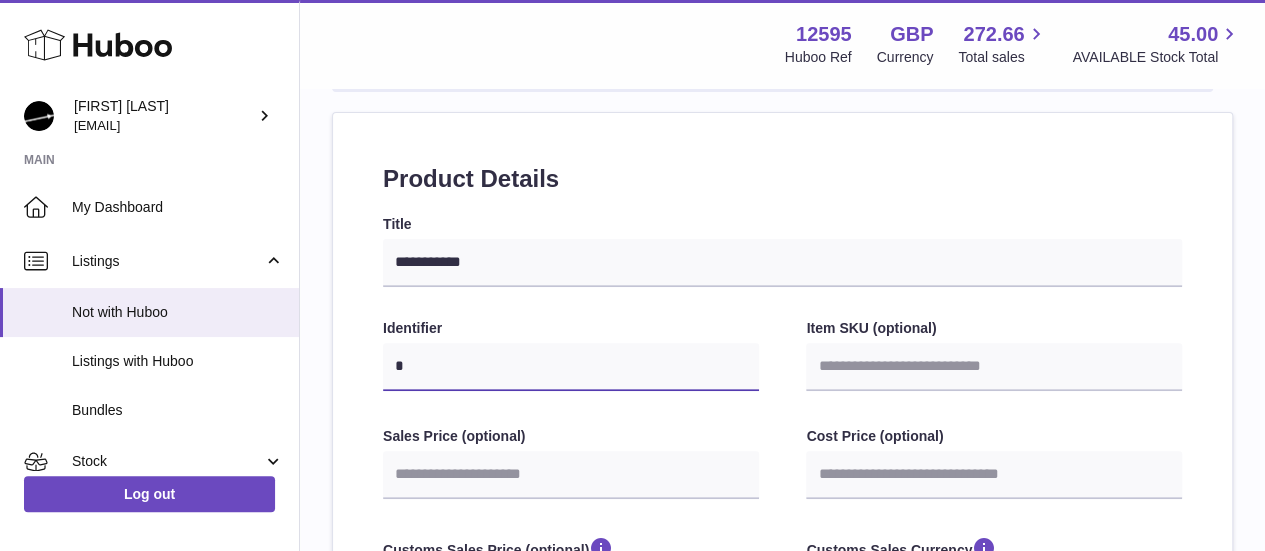 type on "**" 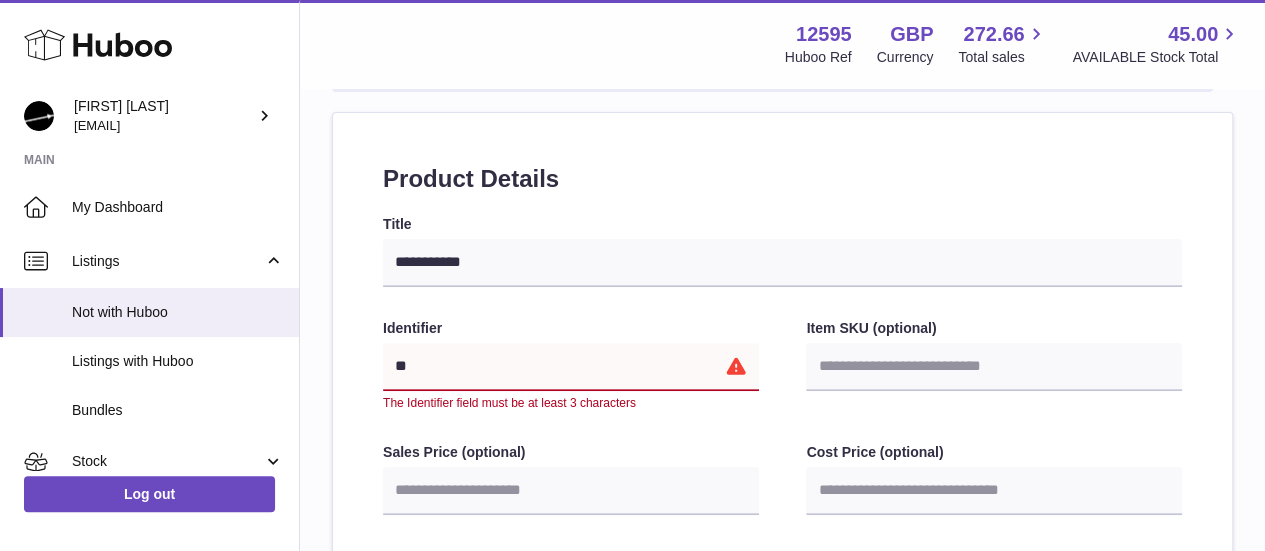 type on "*" 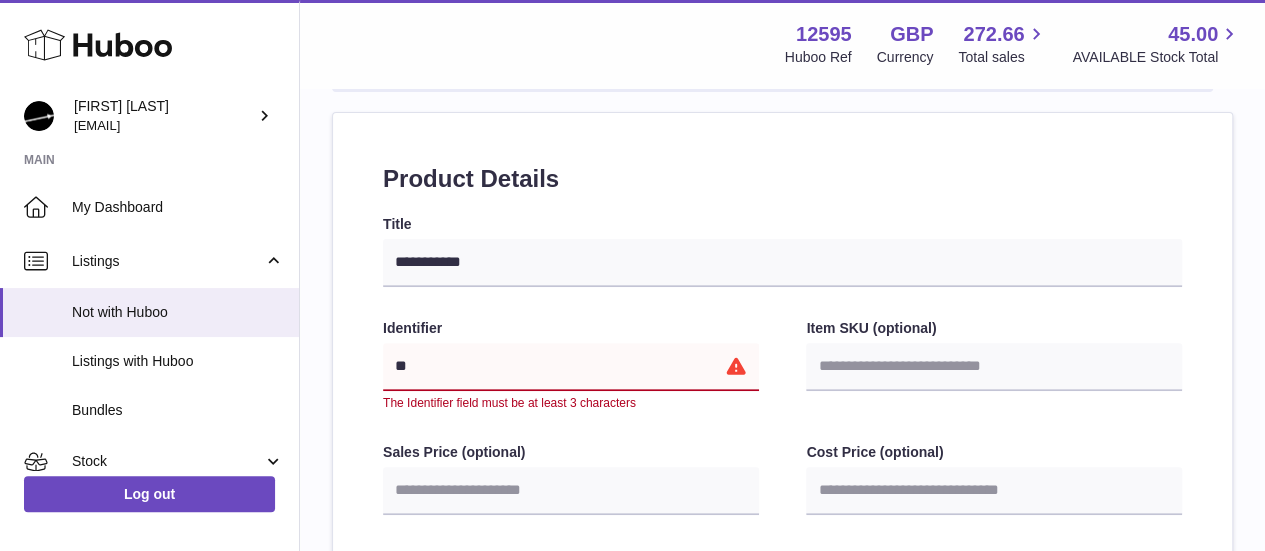 select 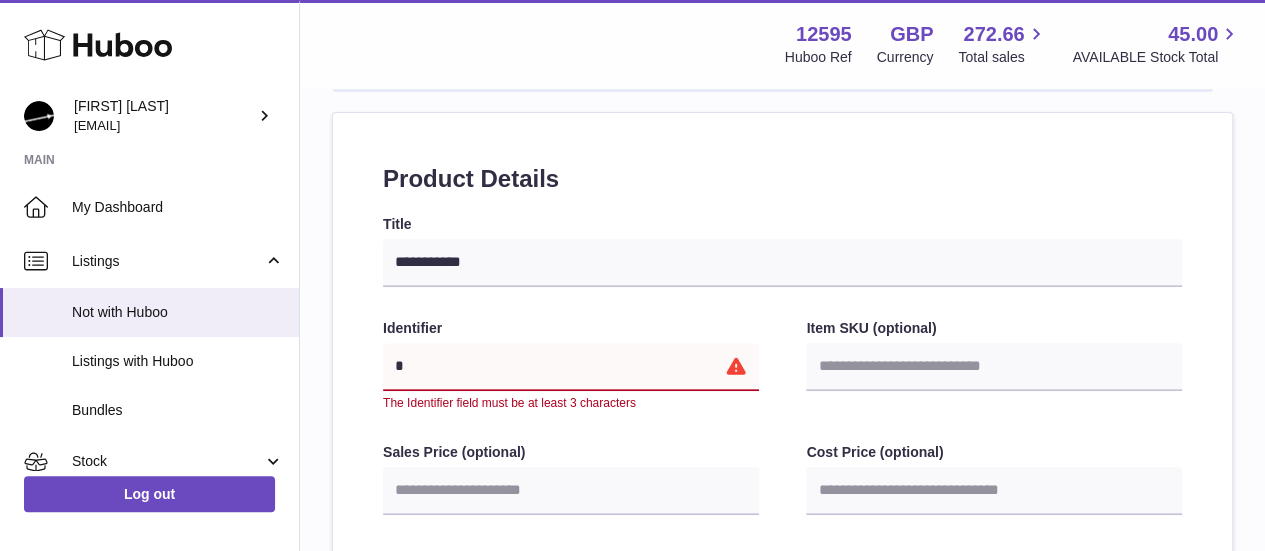 type 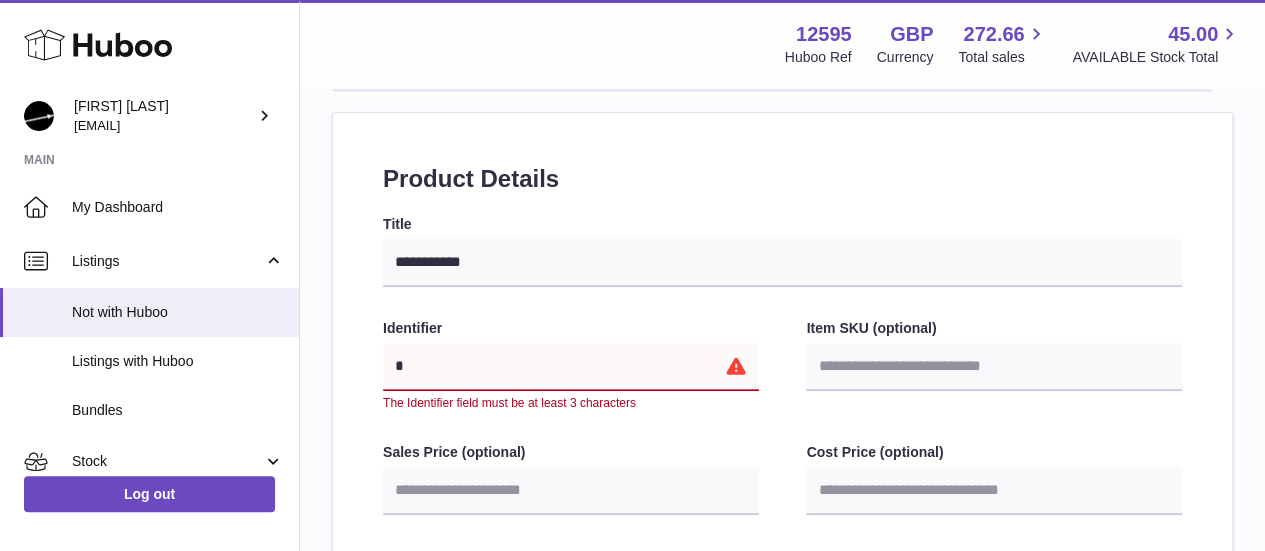 select 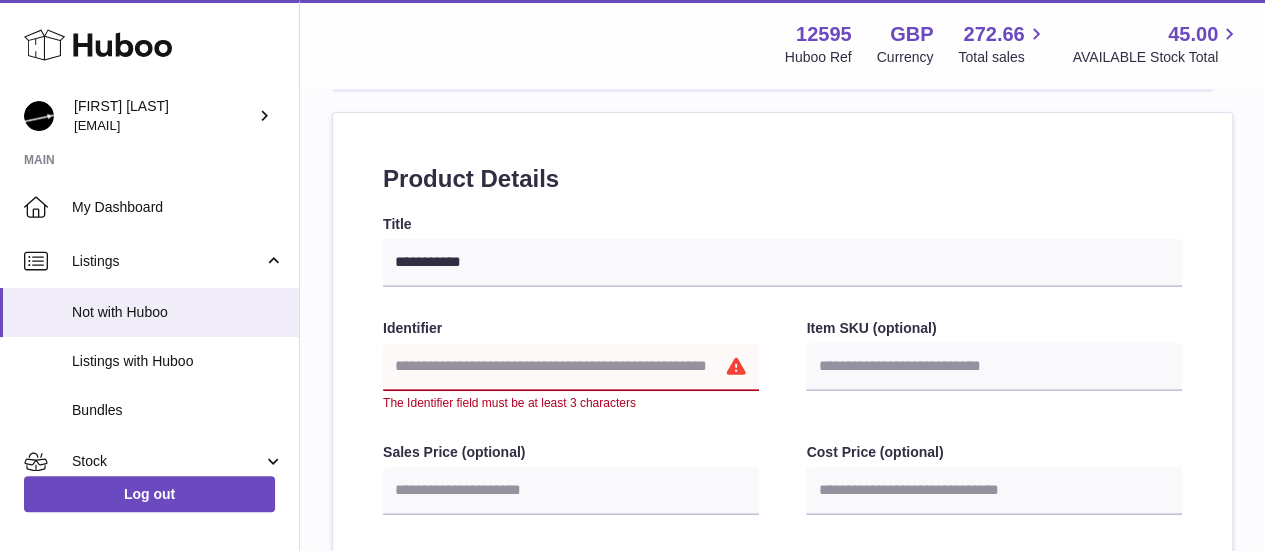 select 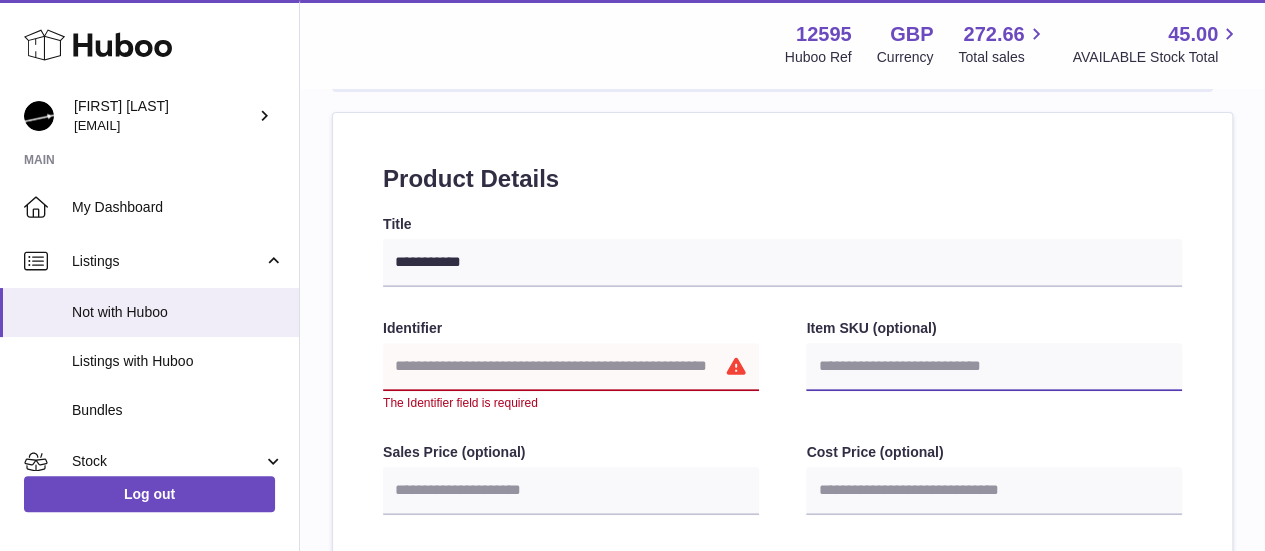 click on "Item SKU (optional)" at bounding box center [994, 367] 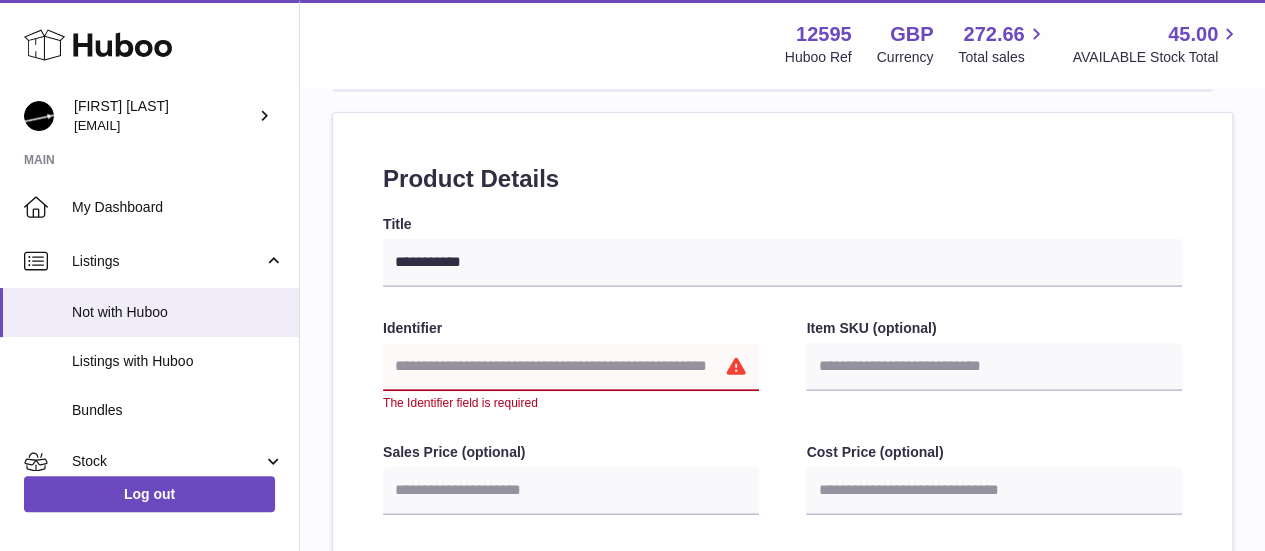 click on "Identifier" at bounding box center (571, 367) 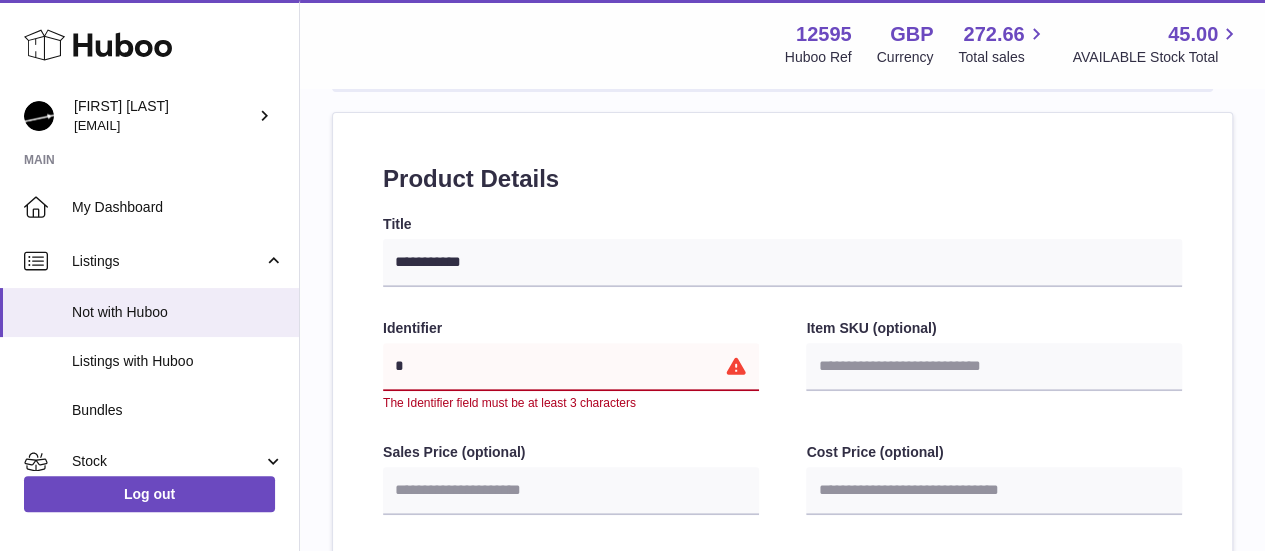 type on "**" 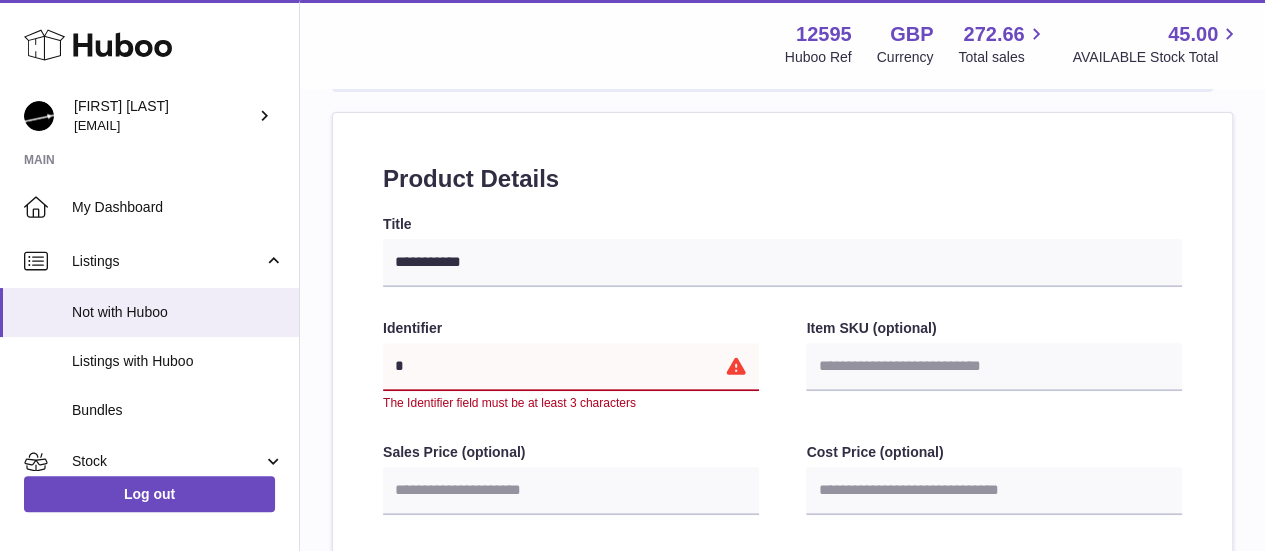 select 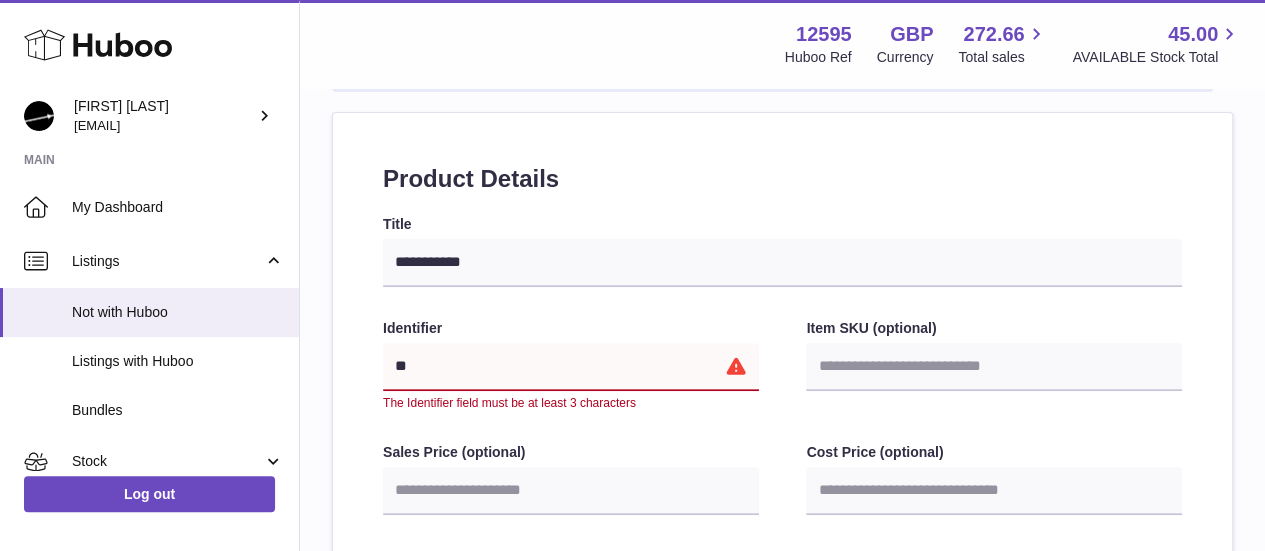 type on "*****" 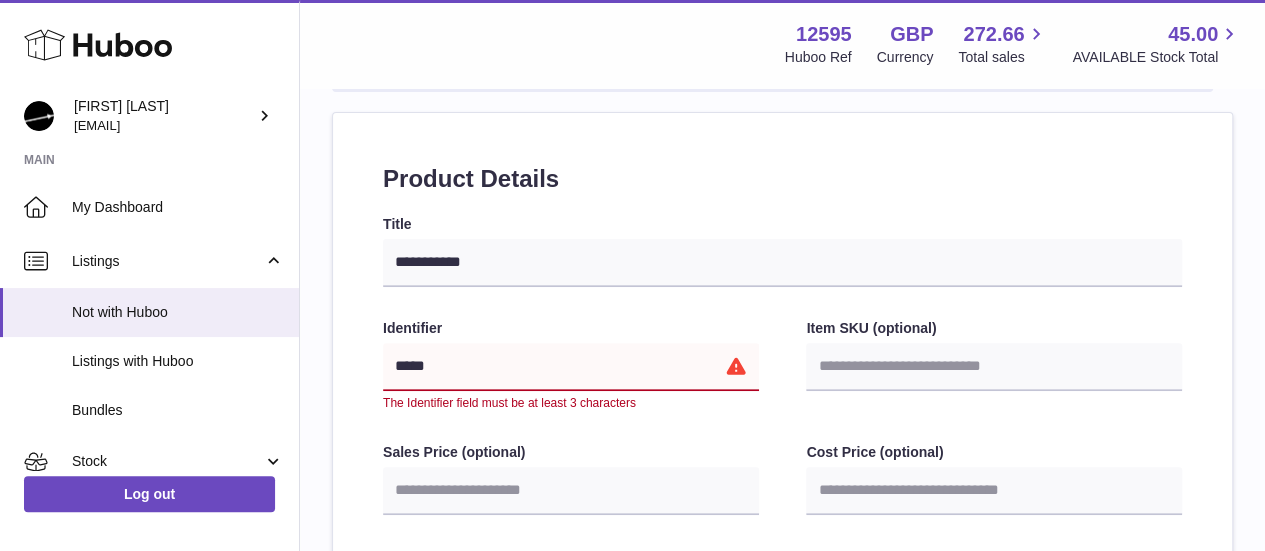 select 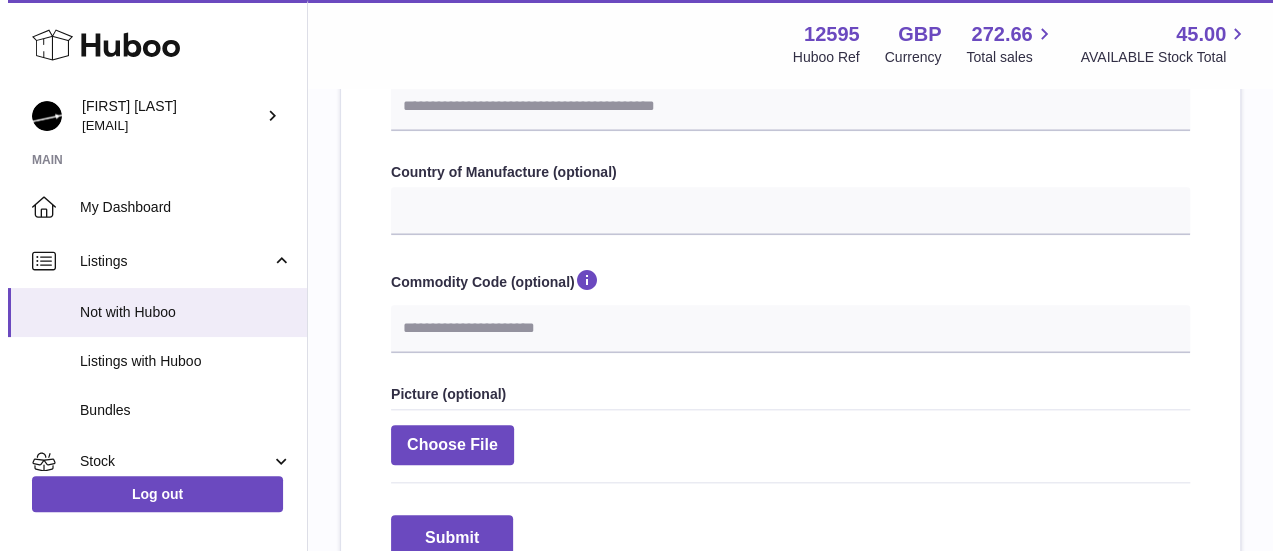 scroll, scrollTop: 900, scrollLeft: 0, axis: vertical 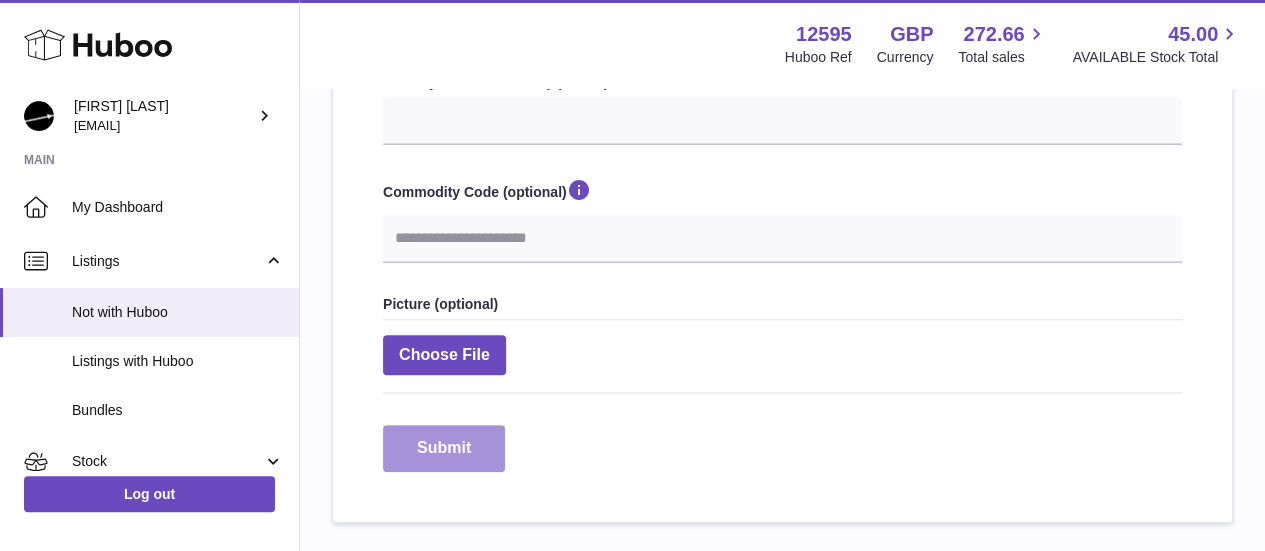 click on "Submit" at bounding box center [444, 448] 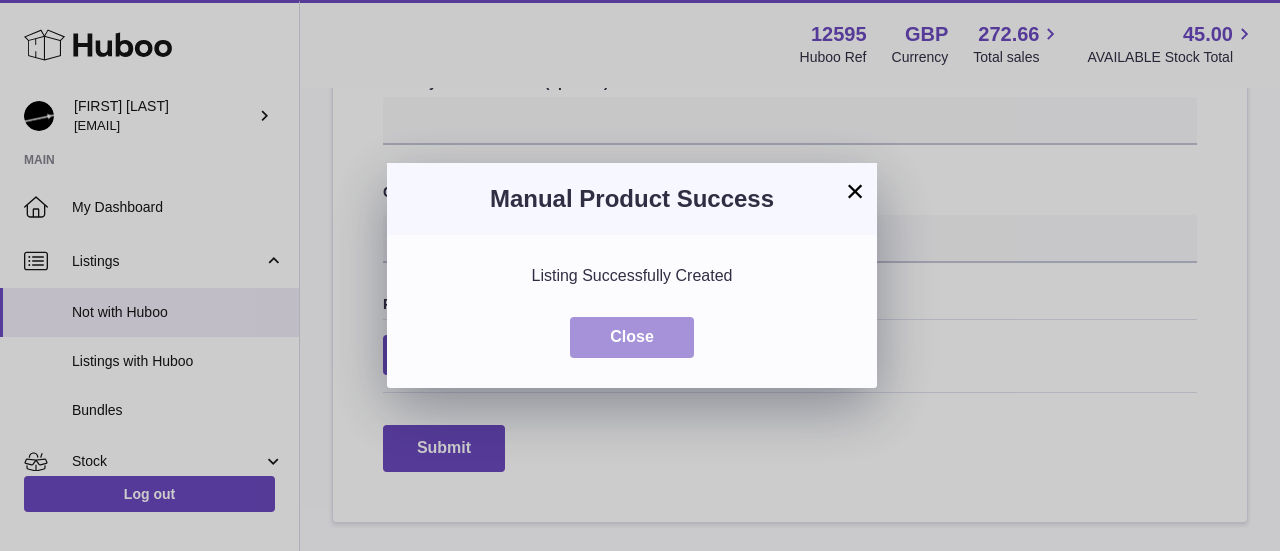 click on "Close" at bounding box center (632, 337) 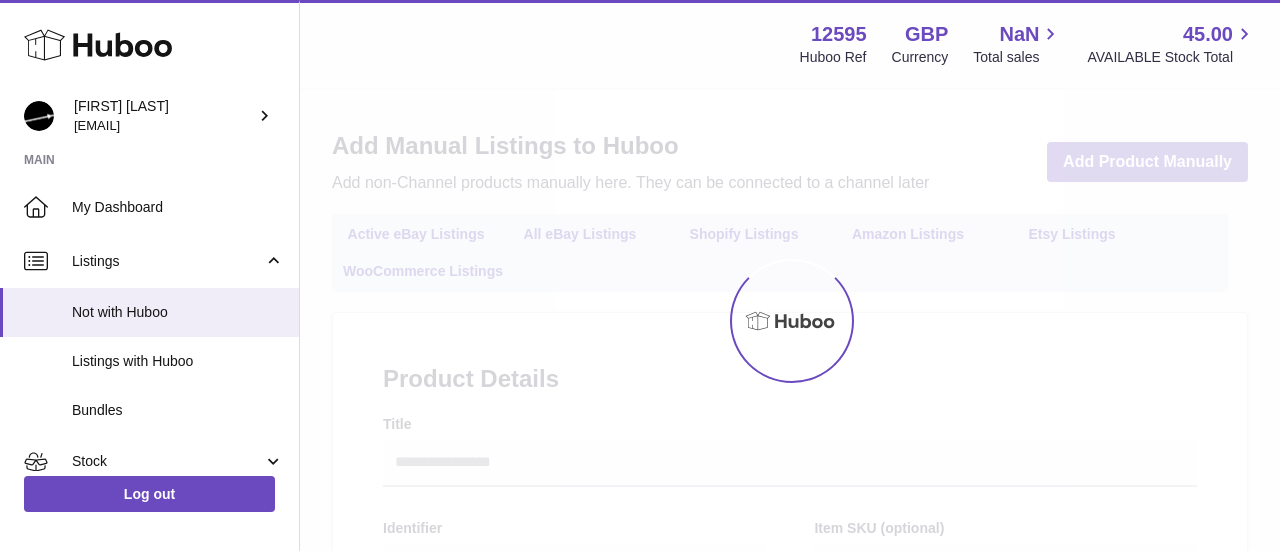 select 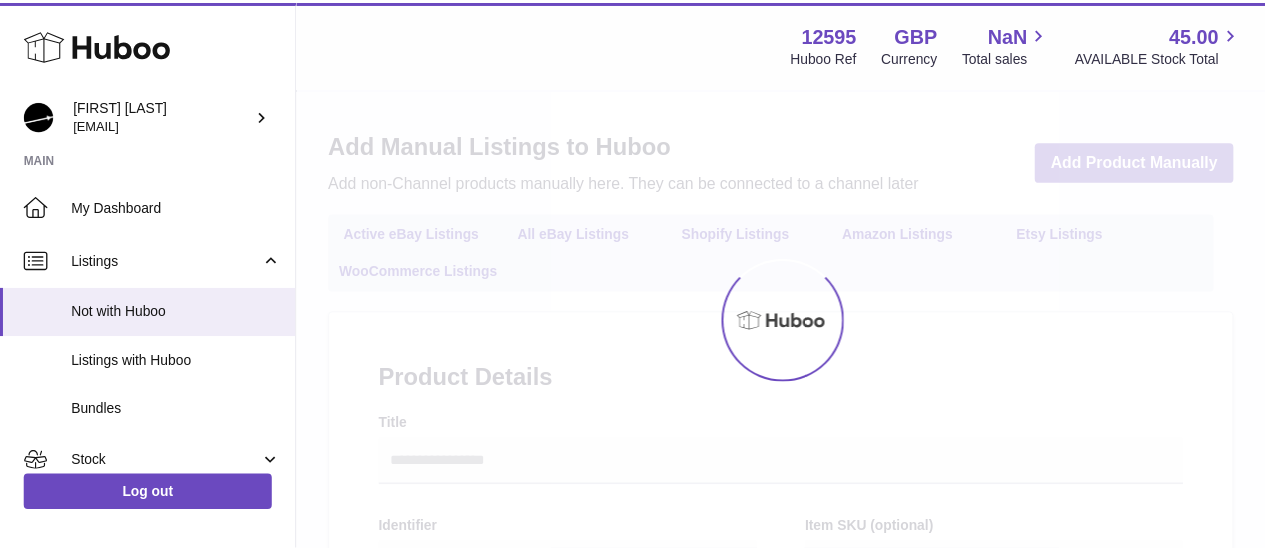 scroll, scrollTop: 0, scrollLeft: 0, axis: both 